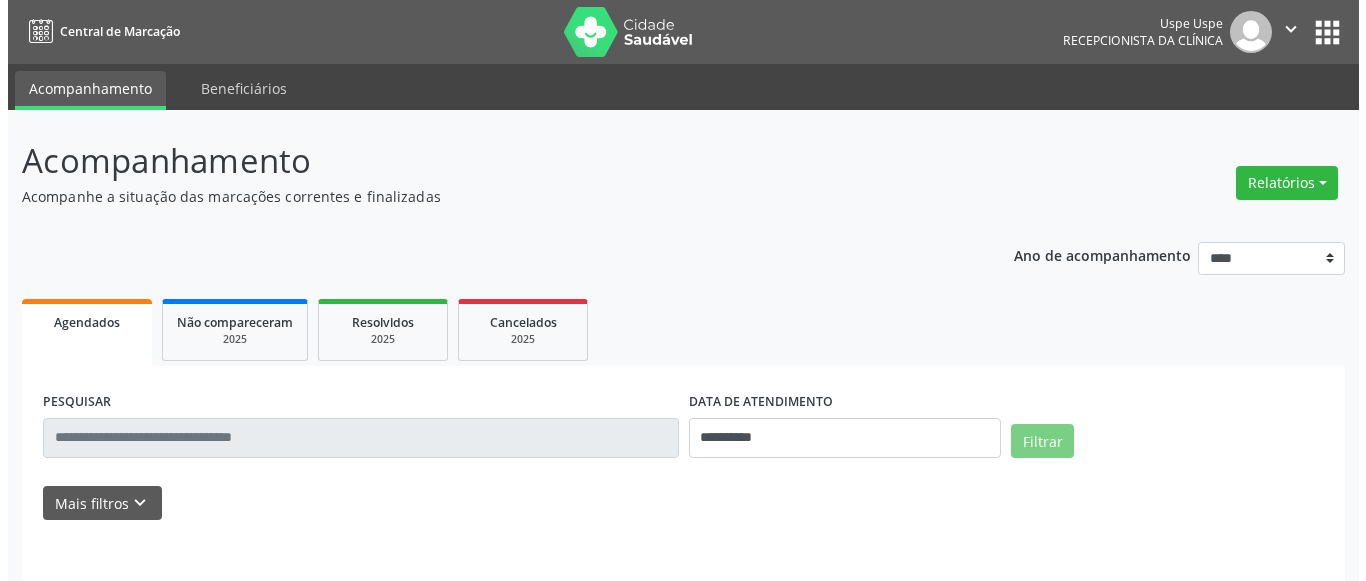 scroll, scrollTop: 0, scrollLeft: 0, axis: both 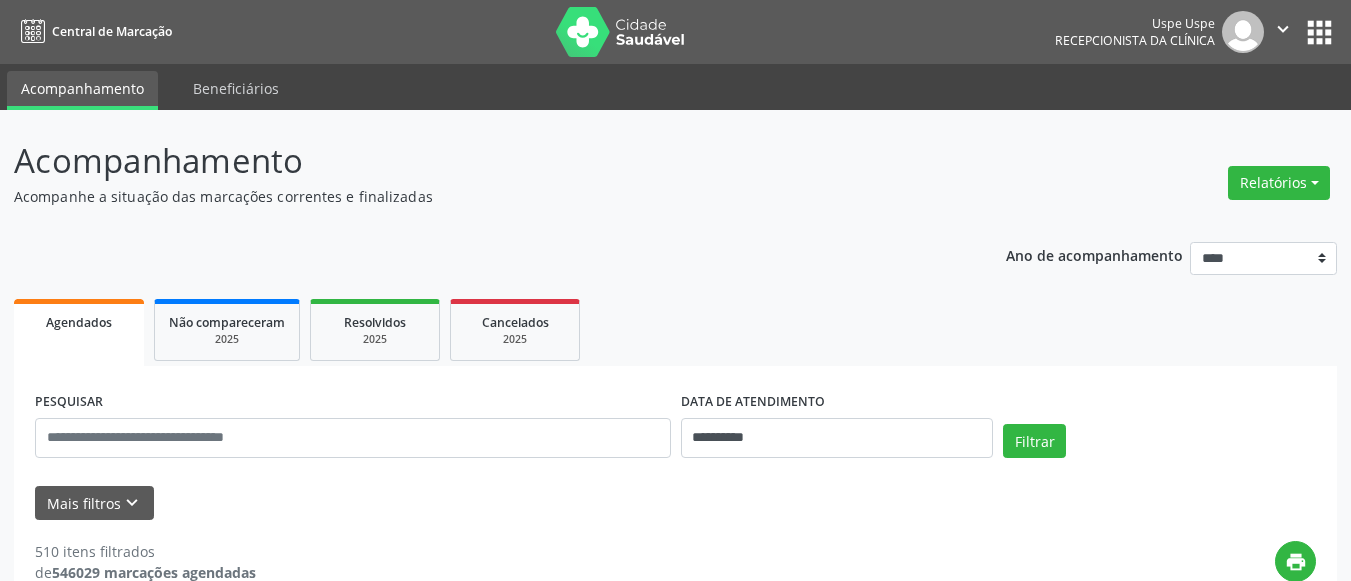 drag, startPoint x: 1329, startPoint y: 148, endPoint x: 1326, endPoint y: 158, distance: 10.440307 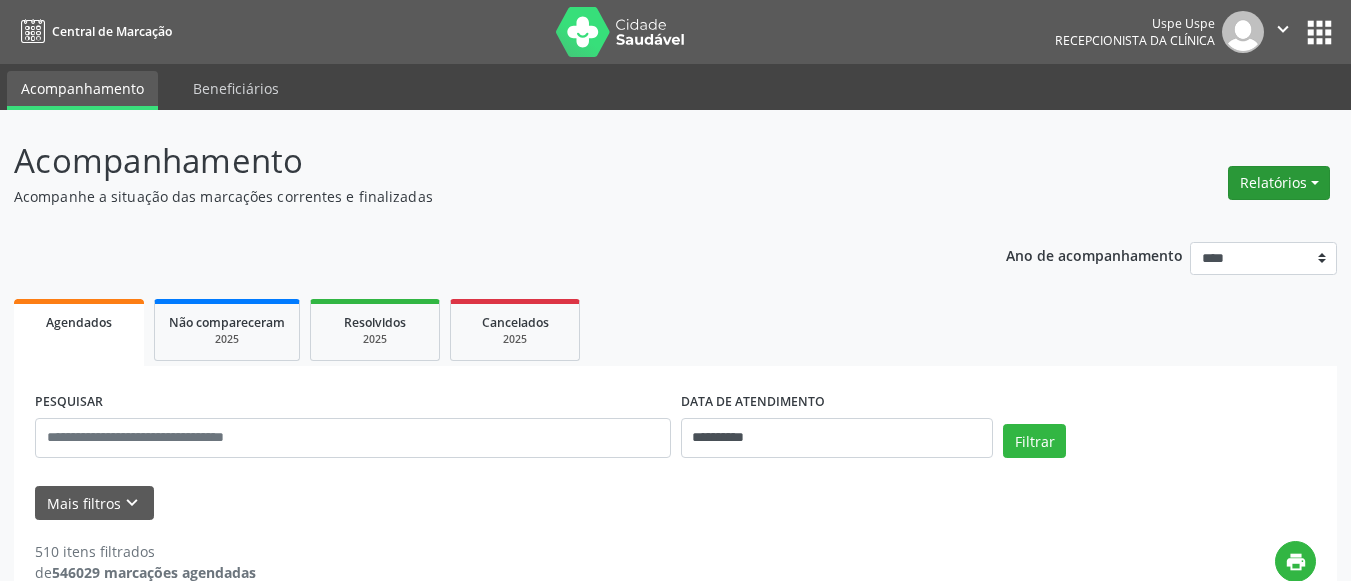 click on "Relatórios" at bounding box center [1279, 183] 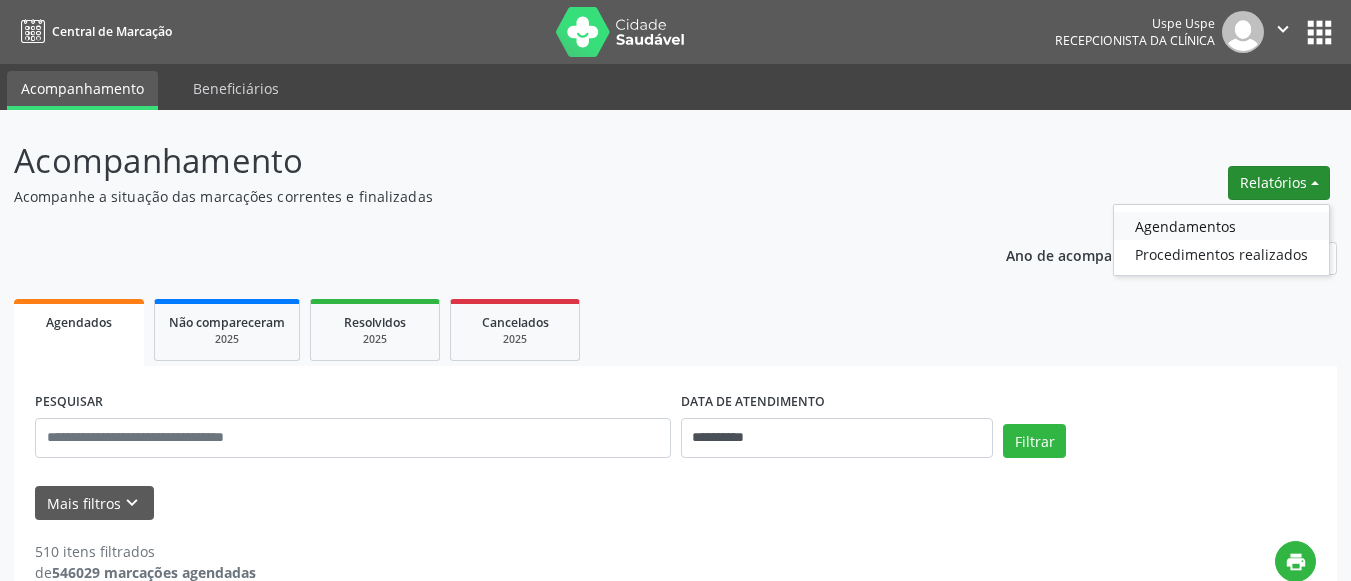 drag, startPoint x: 1171, startPoint y: 208, endPoint x: 1177, endPoint y: 222, distance: 15.231546 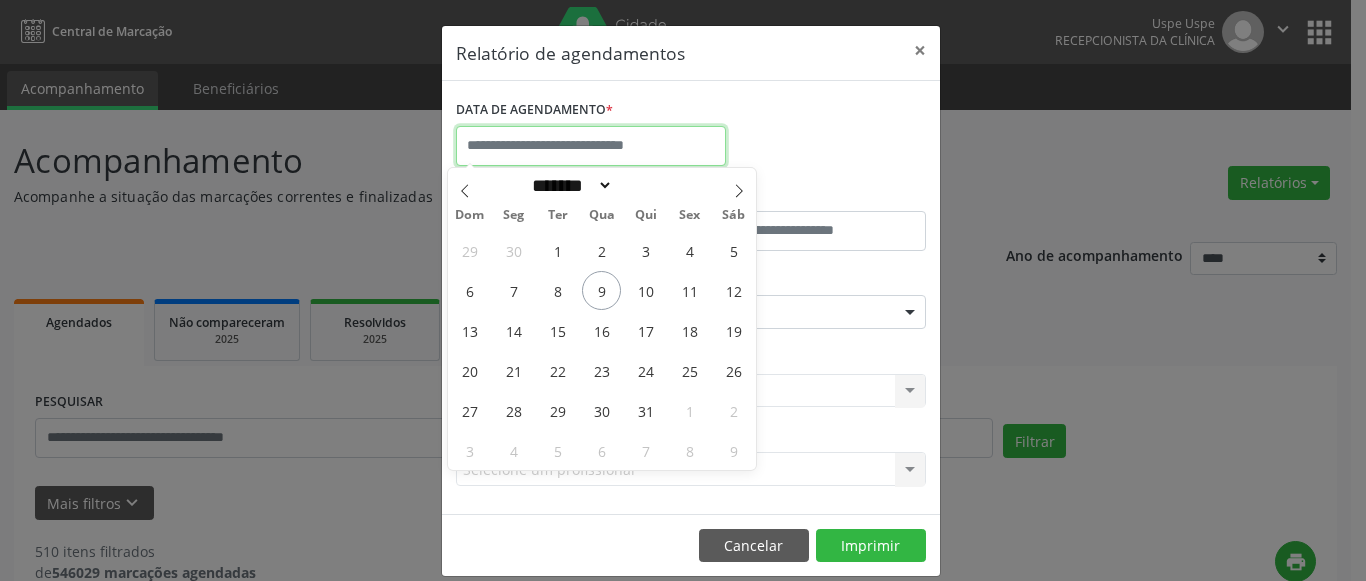 drag, startPoint x: 618, startPoint y: 134, endPoint x: 637, endPoint y: 204, distance: 72.53275 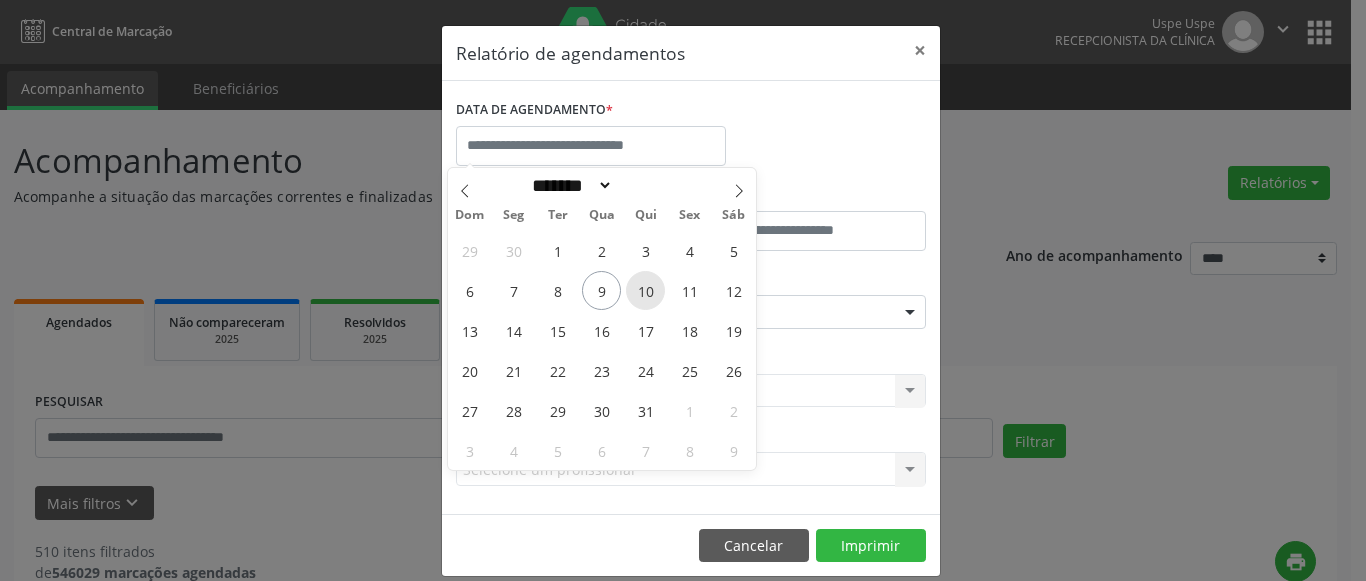 click on "10" at bounding box center (645, 290) 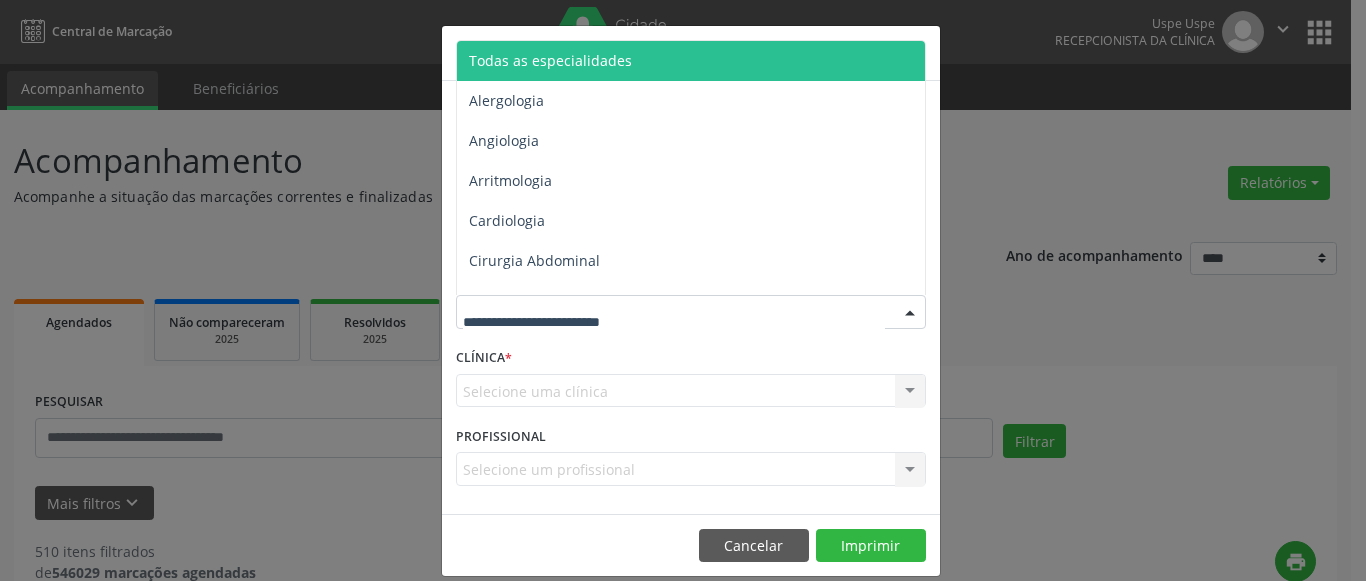 click on "Todas as especialidades" at bounding box center (692, 61) 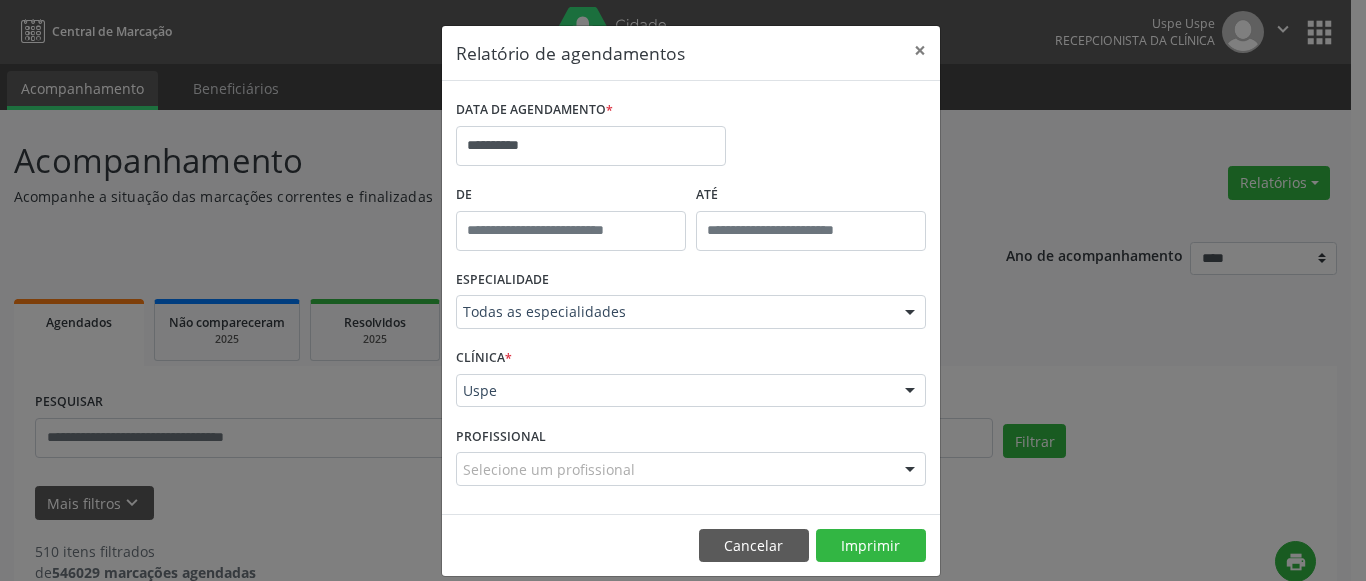 click on "CLÍNICA
*
Uspe         Uspe
Nenhum resultado encontrado para: "   "
Não há nenhuma opção para ser exibida." at bounding box center [691, 304] 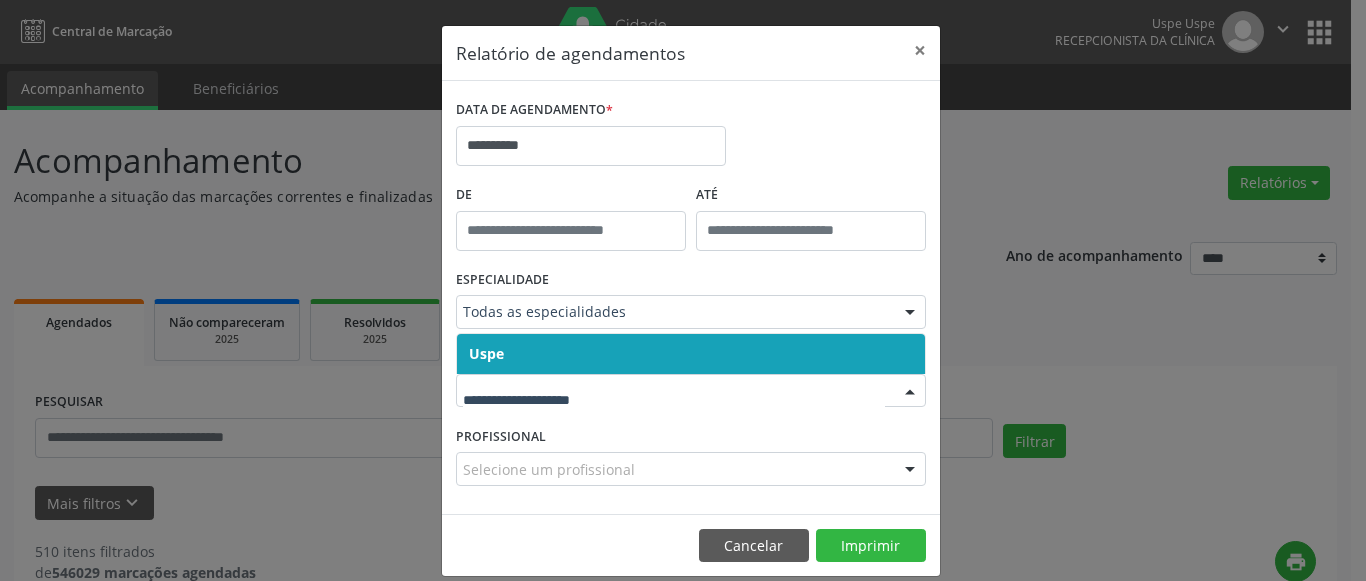 click at bounding box center [691, 391] 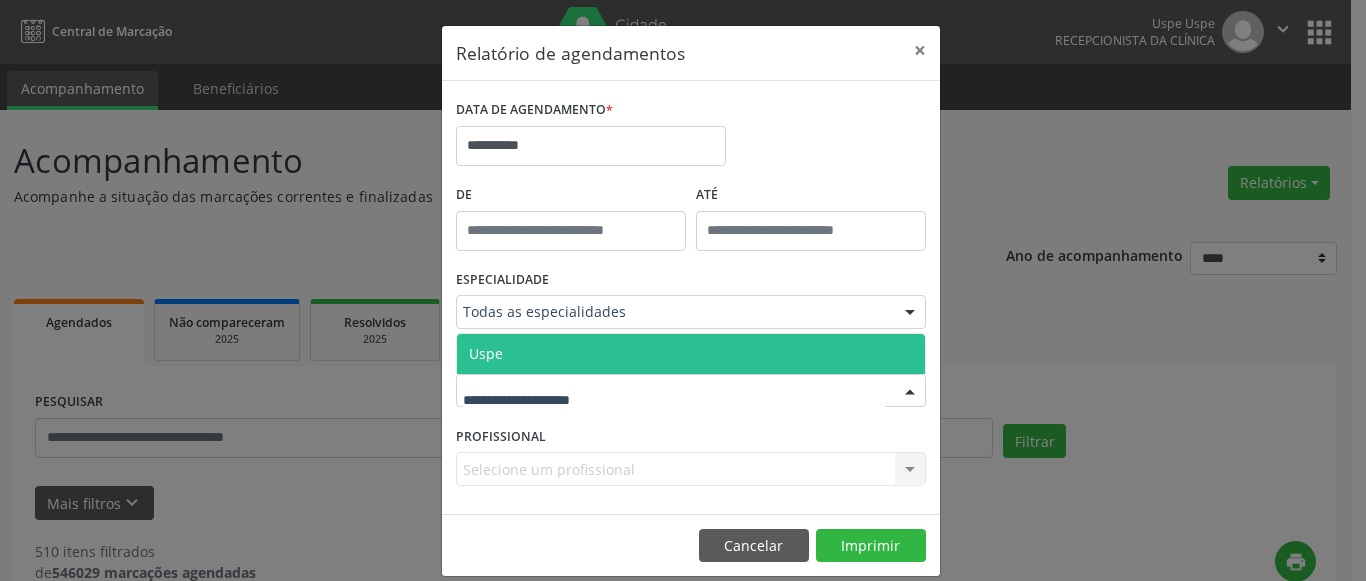 click on "Uspe" at bounding box center (691, 354) 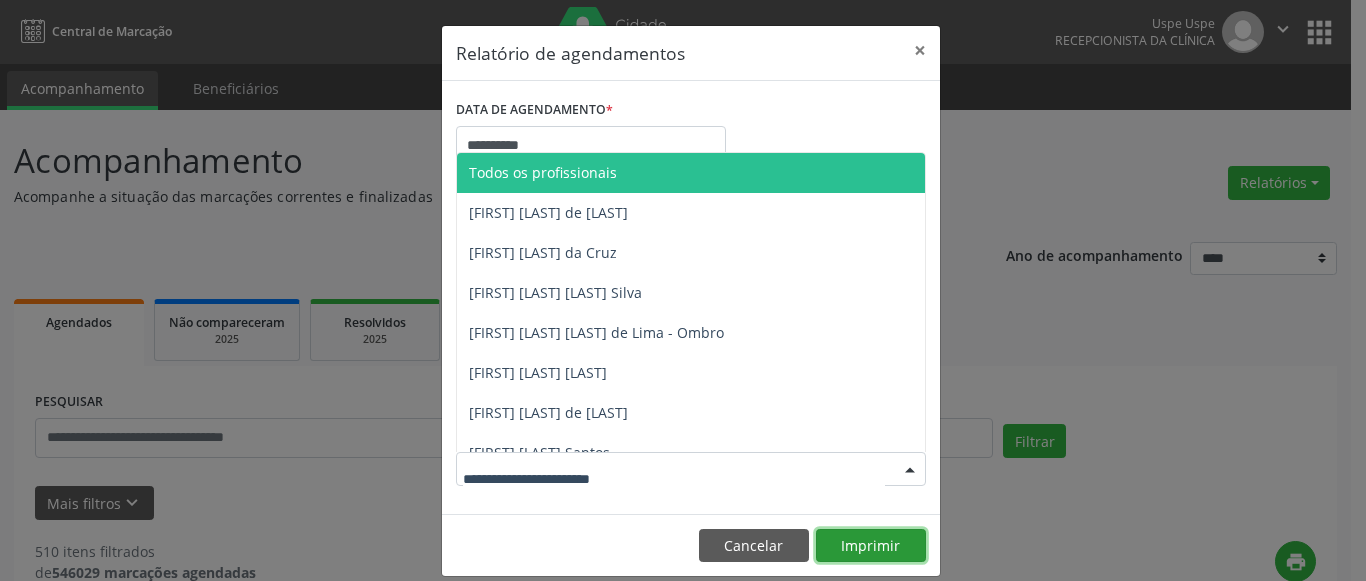 click on "Imprimir" at bounding box center [871, 546] 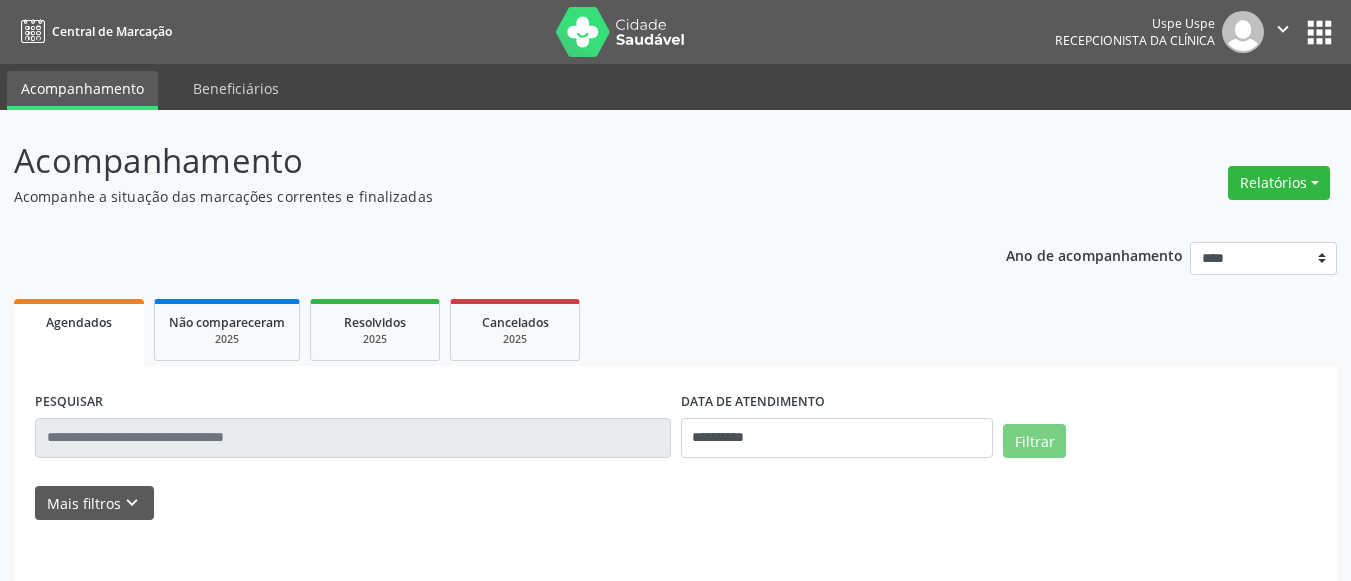 scroll, scrollTop: 0, scrollLeft: 0, axis: both 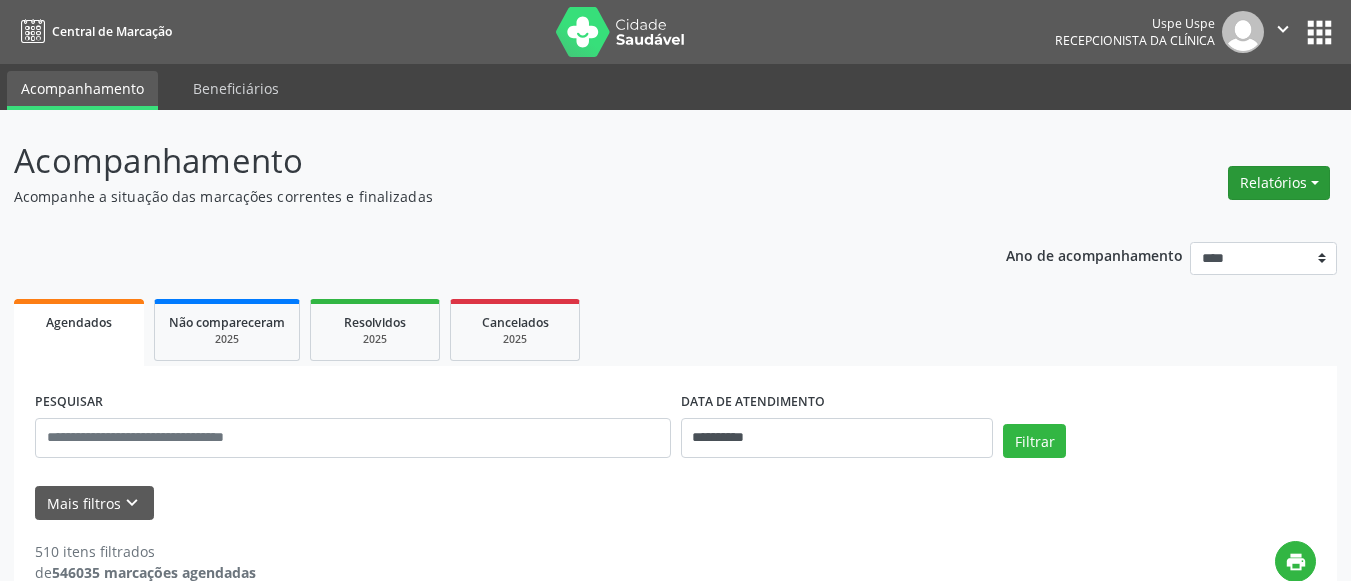 click on "Relatórios" at bounding box center [1279, 183] 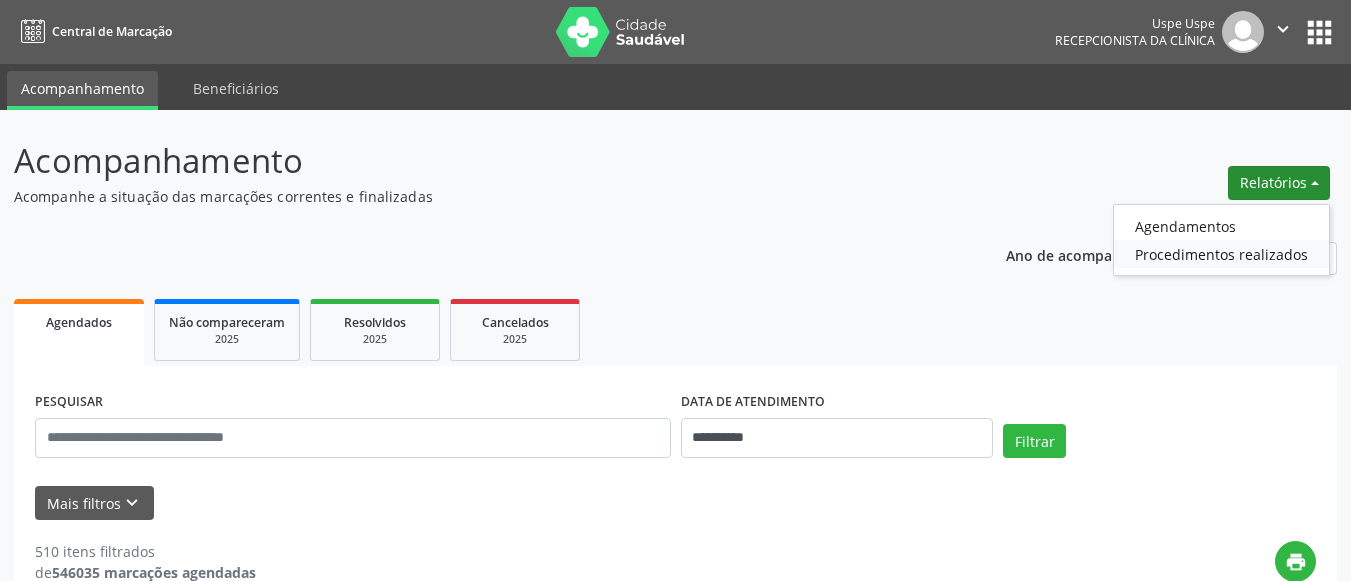 click on "Procedimentos realizados" at bounding box center (1221, 226) 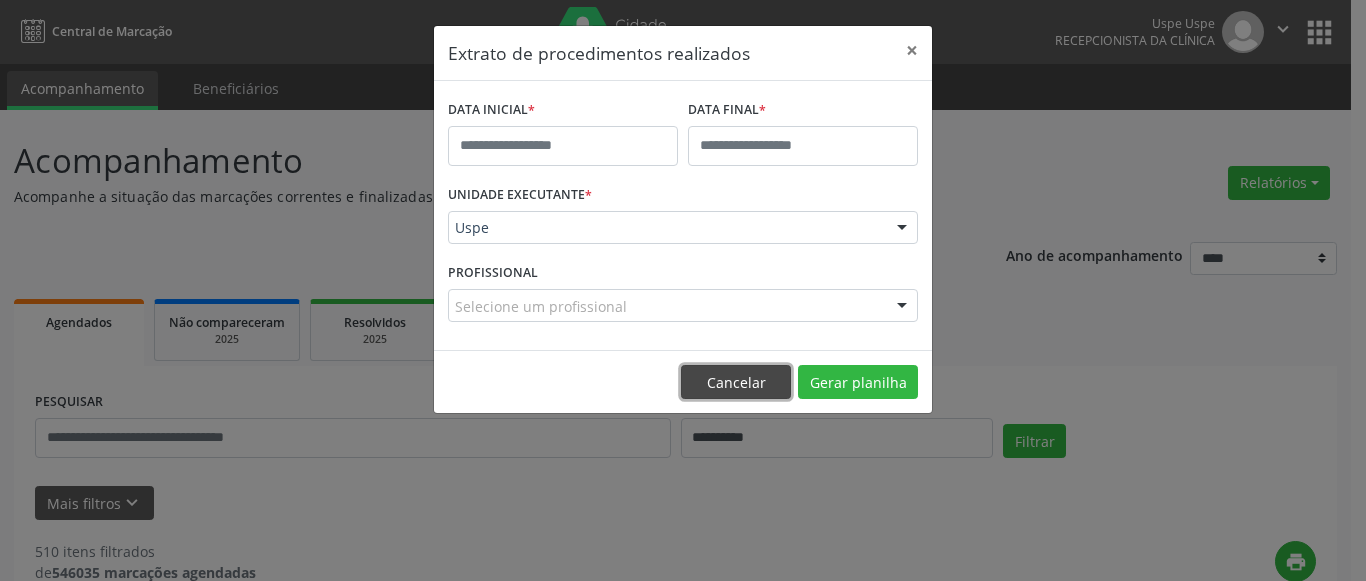 click on "Cancelar" at bounding box center (736, 382) 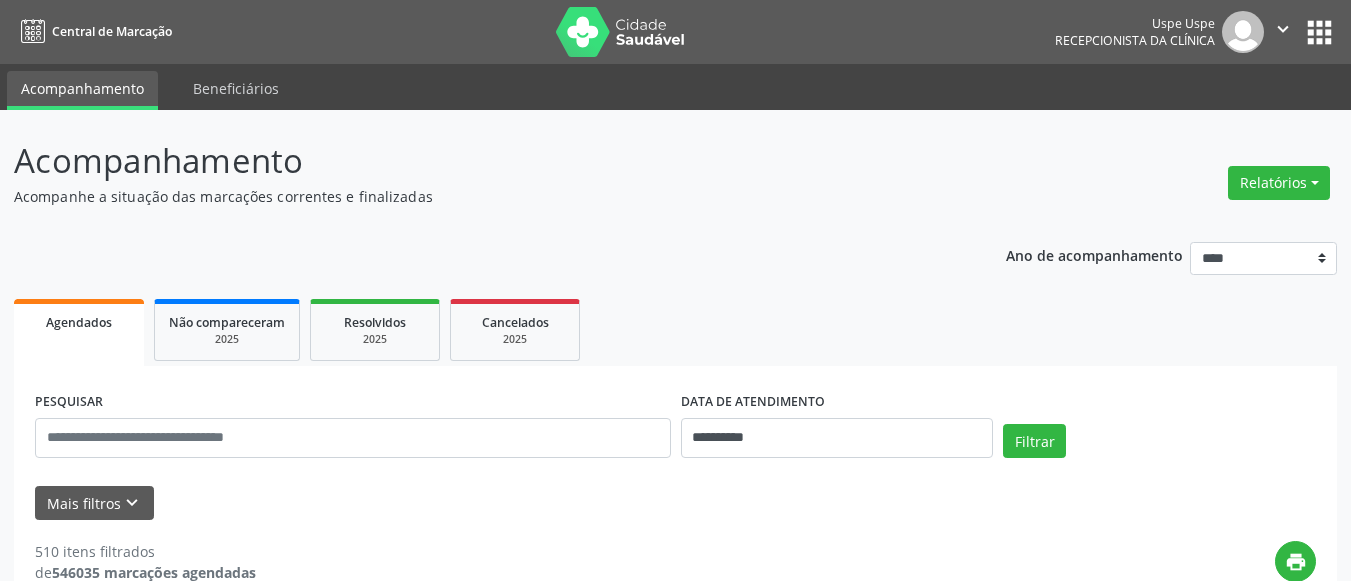 click on "Relatórios
Agendamentos
Procedimentos realizados" at bounding box center (1279, 183) 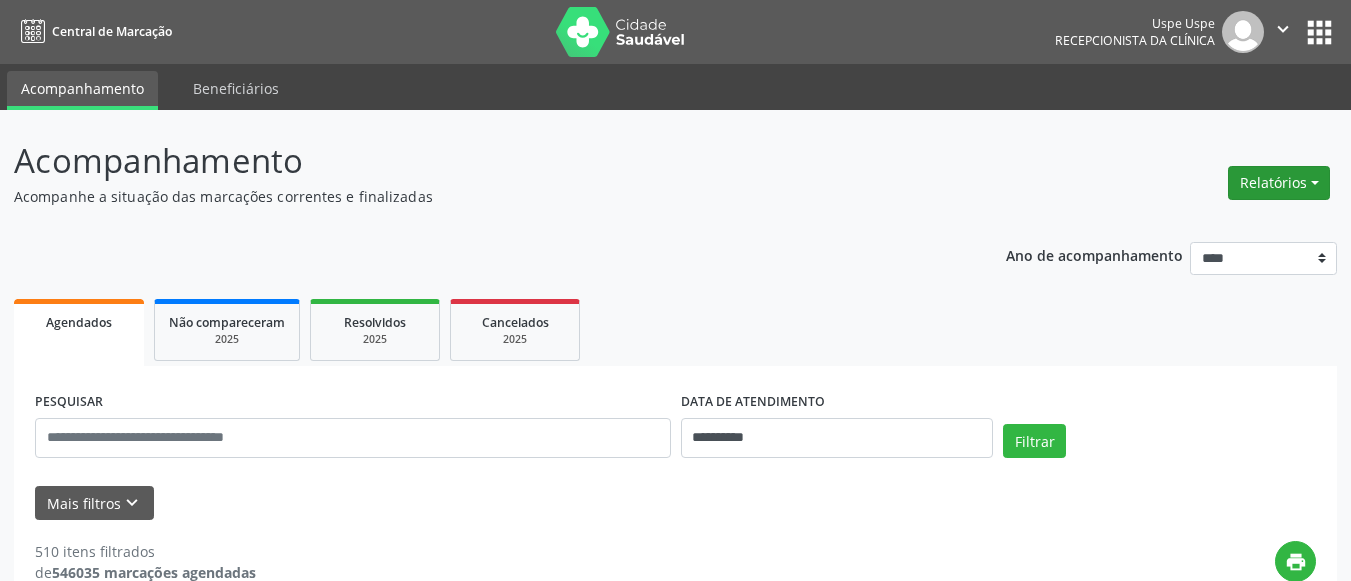 click on "Relatórios" at bounding box center [1279, 183] 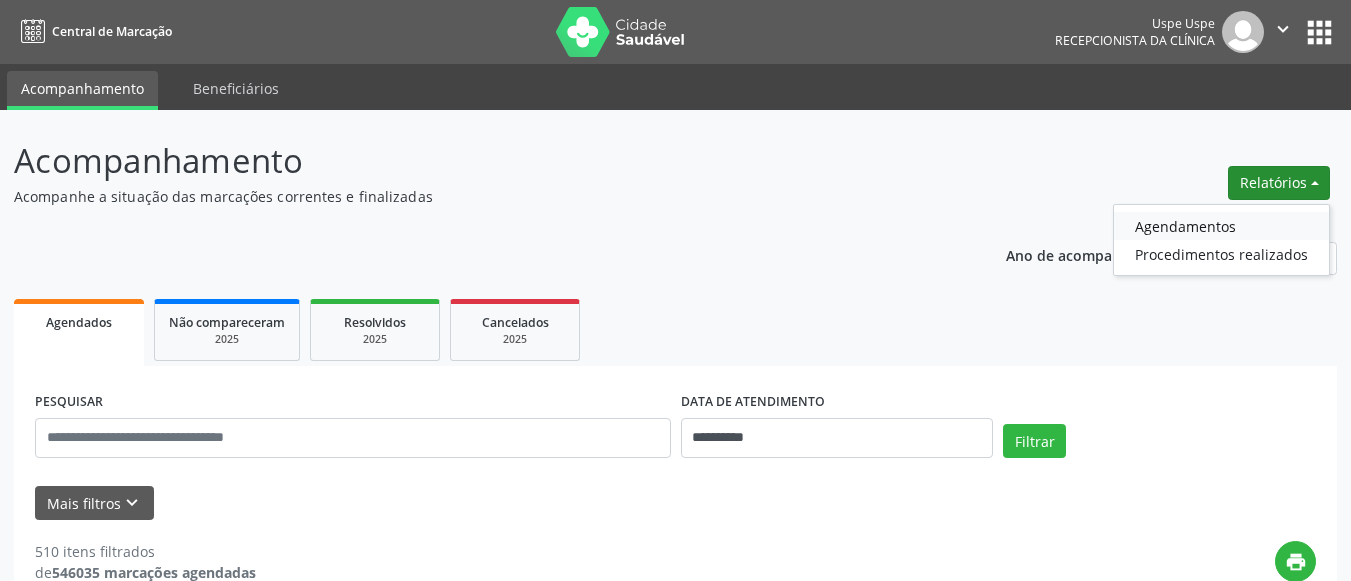 click on "Agendamentos" at bounding box center (1221, 226) 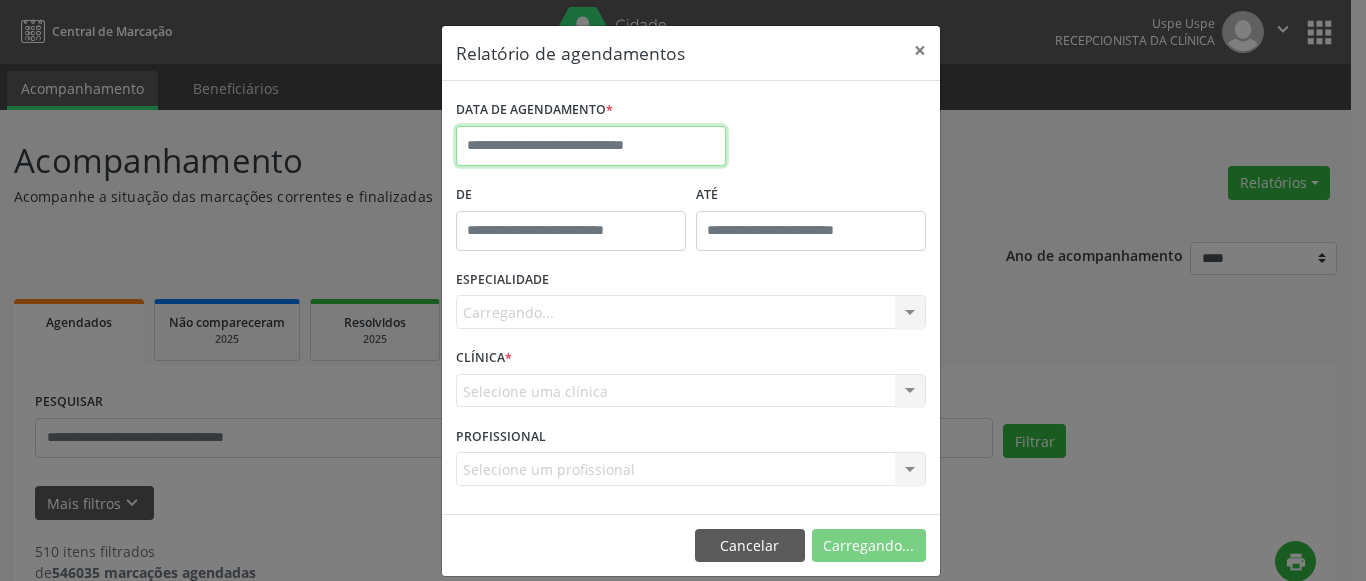 click on "**********" at bounding box center (683, 290) 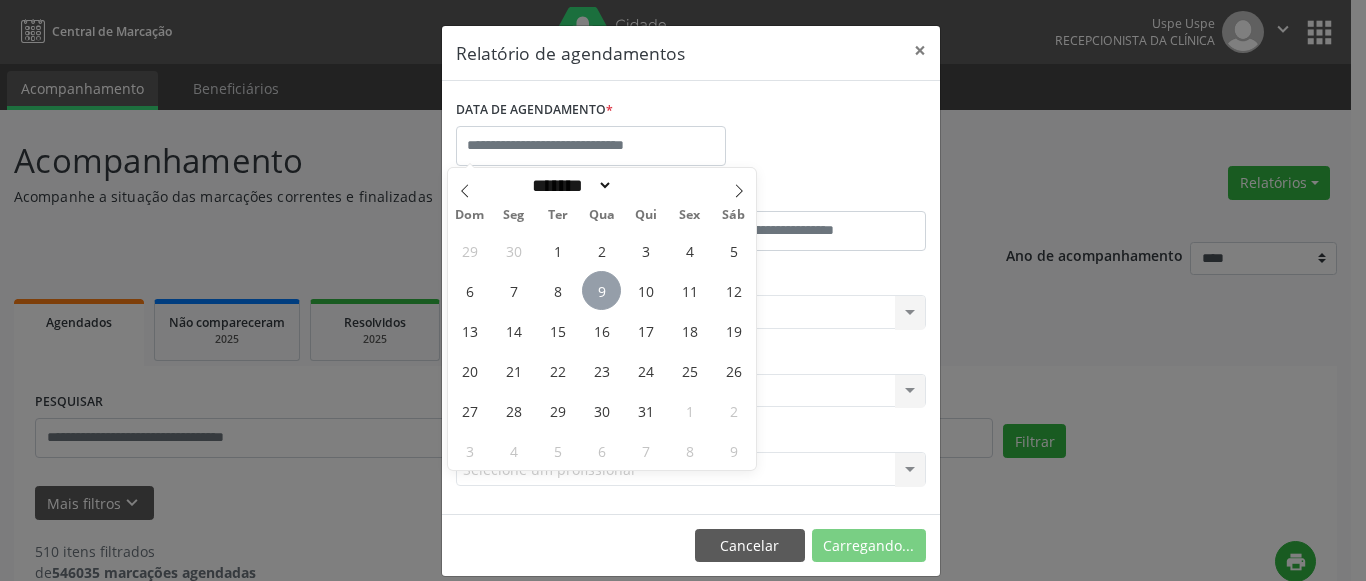 click on "9" at bounding box center [601, 290] 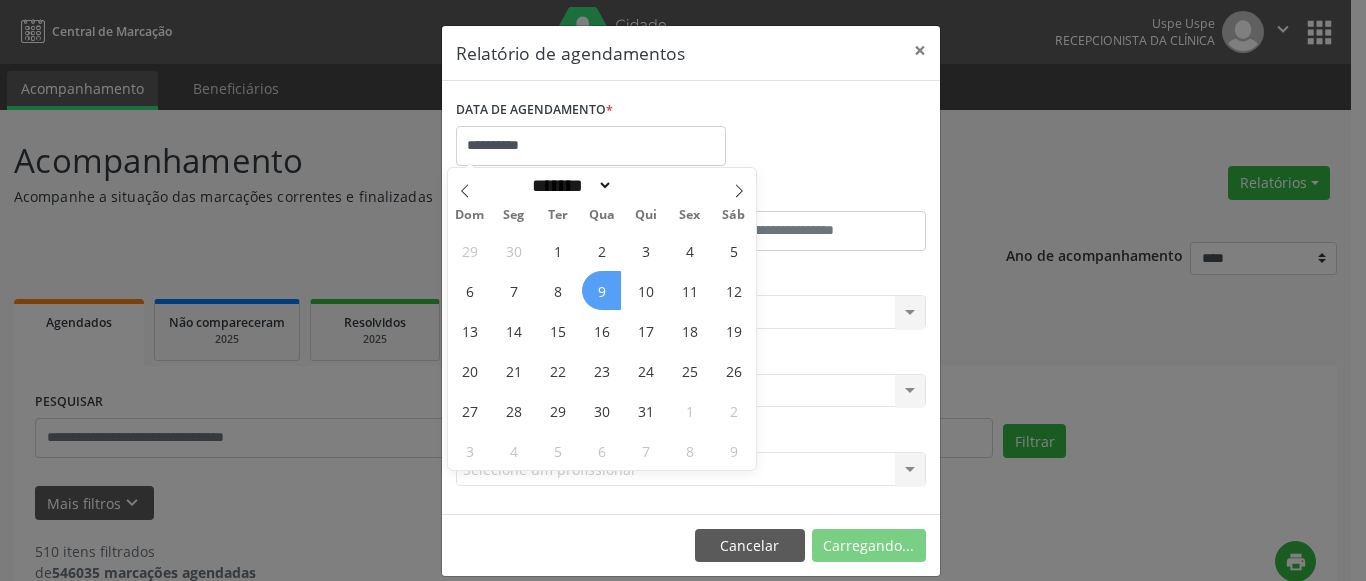 click on "9" at bounding box center (601, 290) 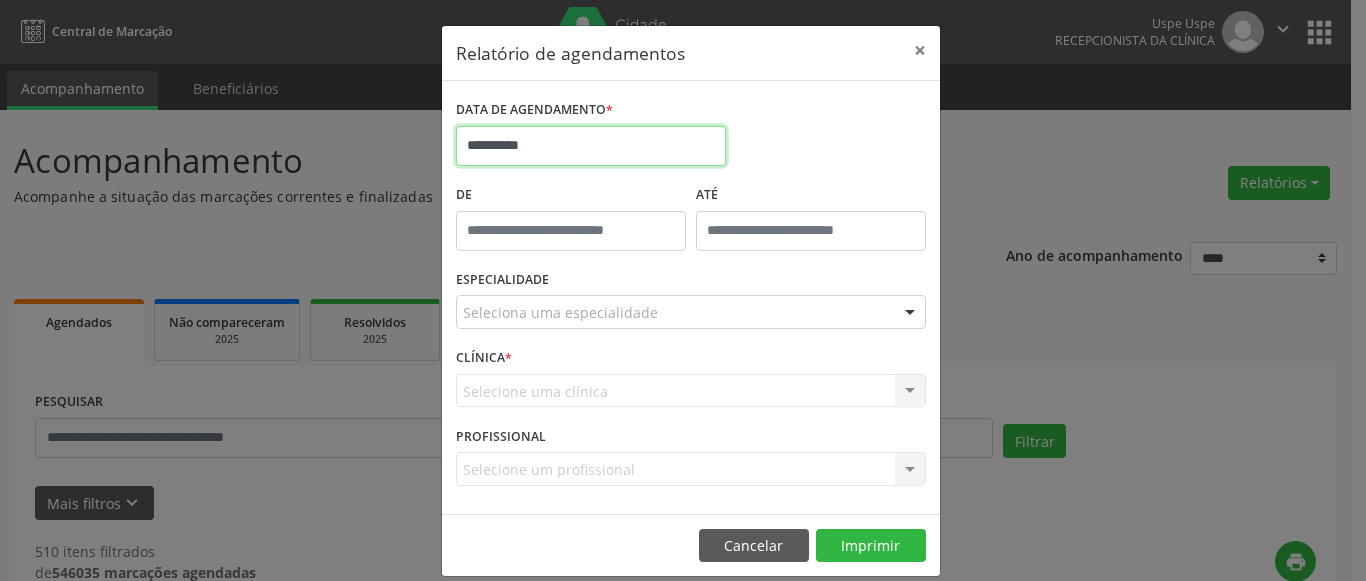 click on "**********" at bounding box center [591, 146] 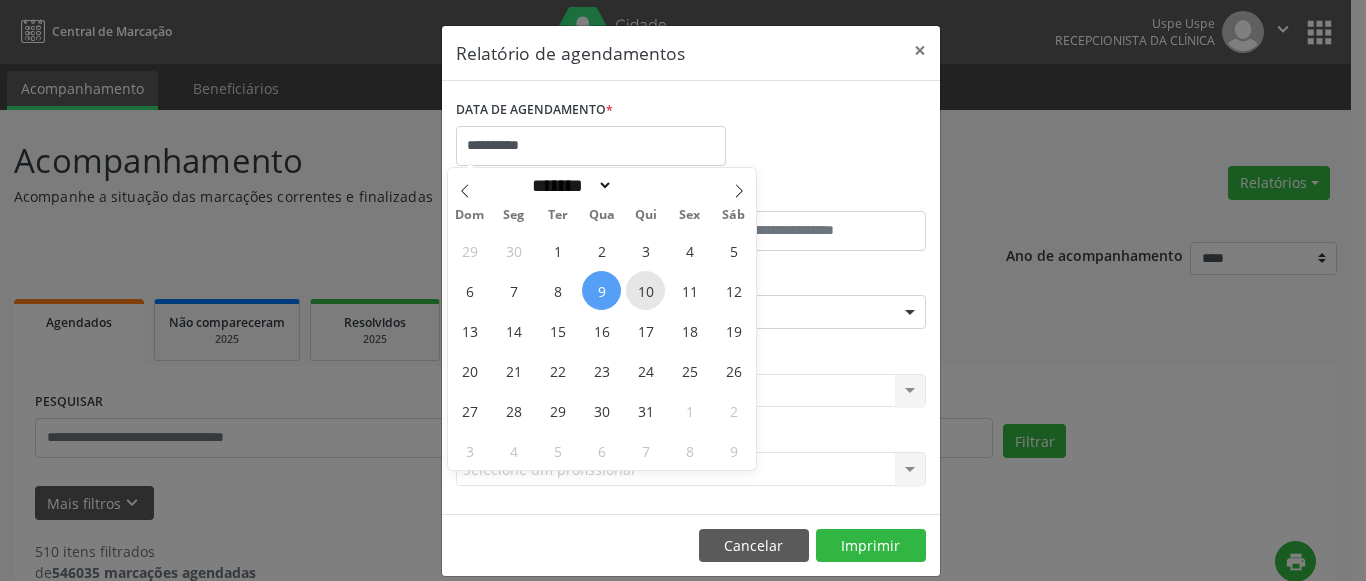 click on "10" at bounding box center [645, 290] 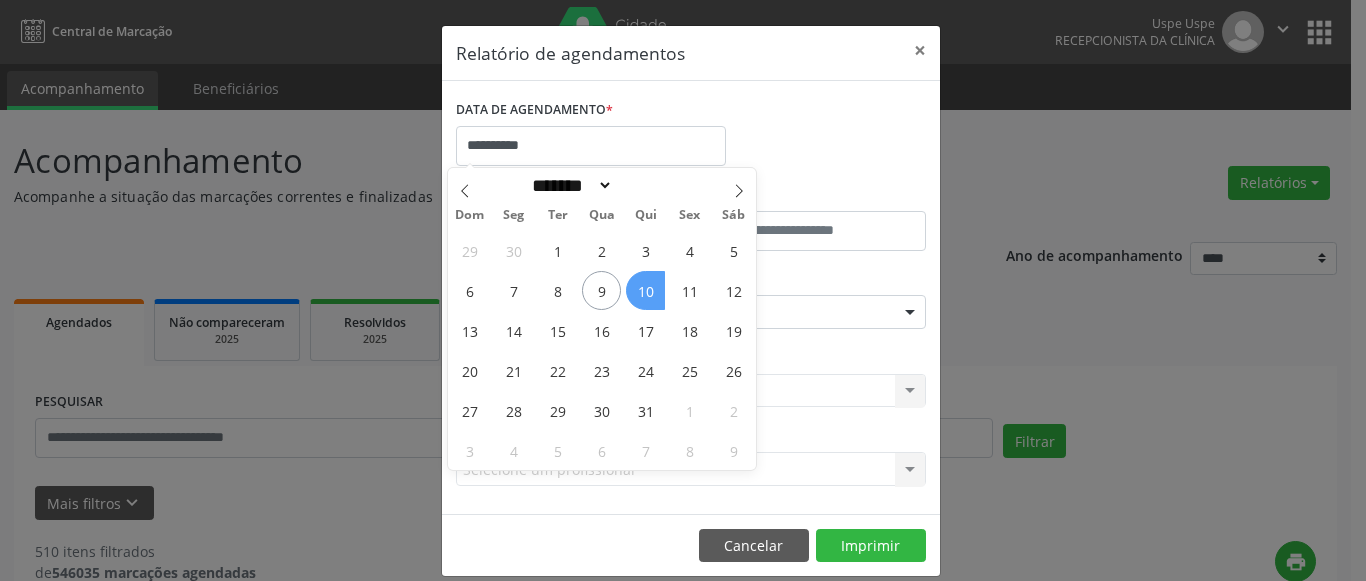 click on "10" at bounding box center (645, 290) 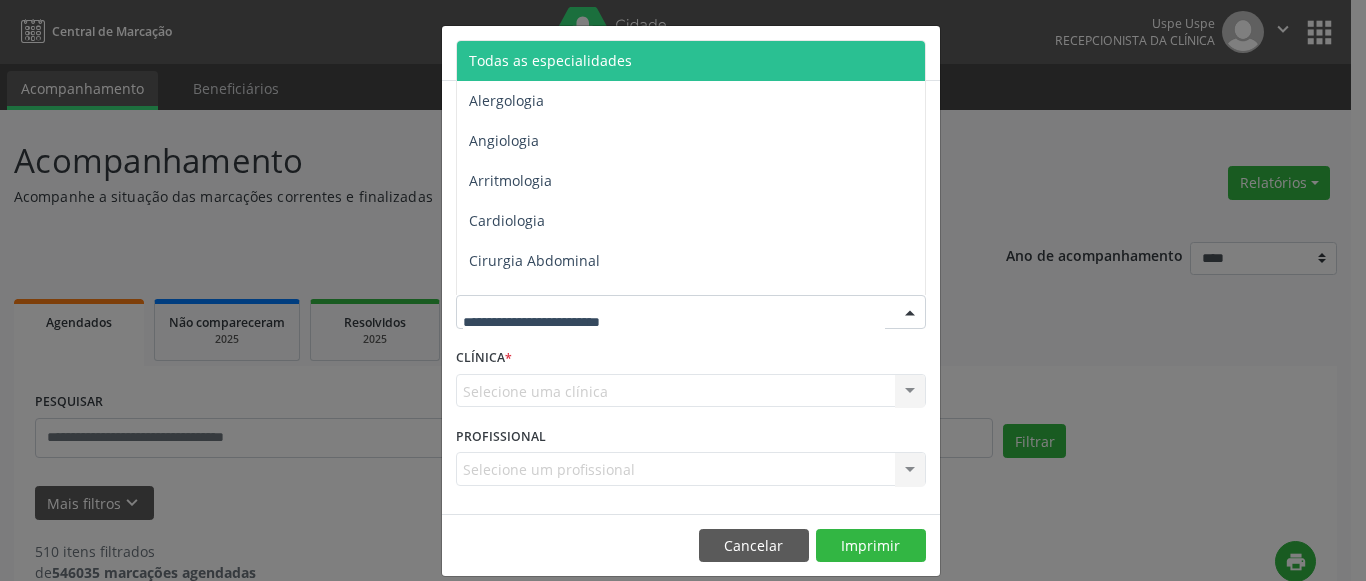 click on "Todas as especialidades" at bounding box center (692, 61) 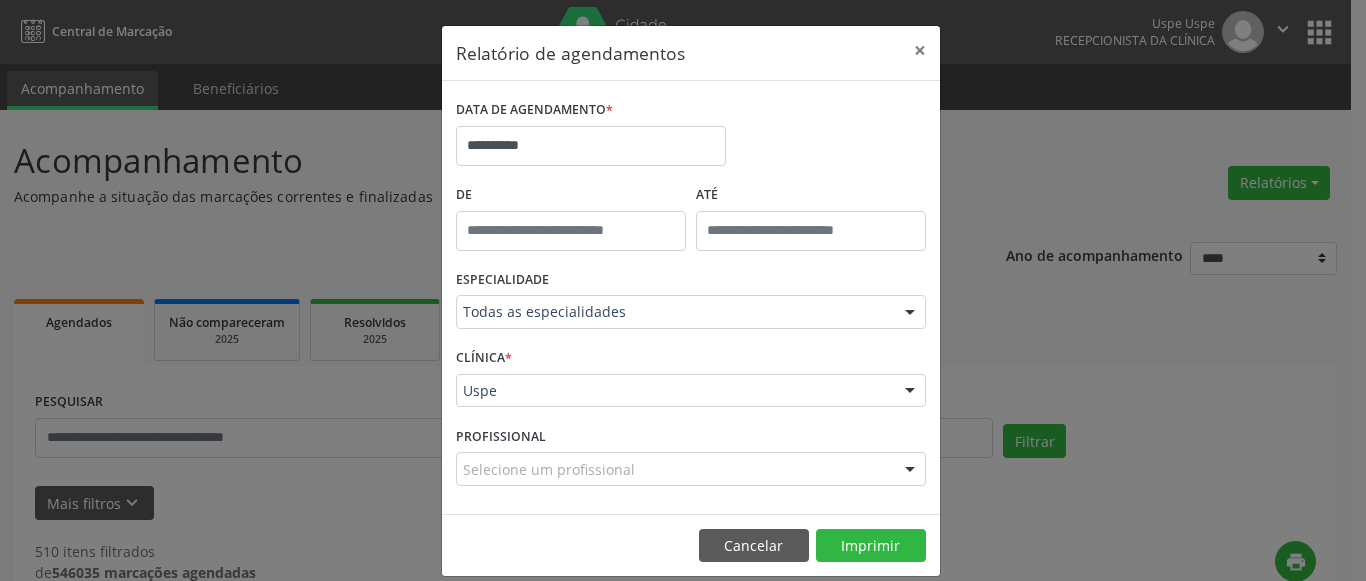 drag, startPoint x: 543, startPoint y: 396, endPoint x: 545, endPoint y: 350, distance: 46.043457 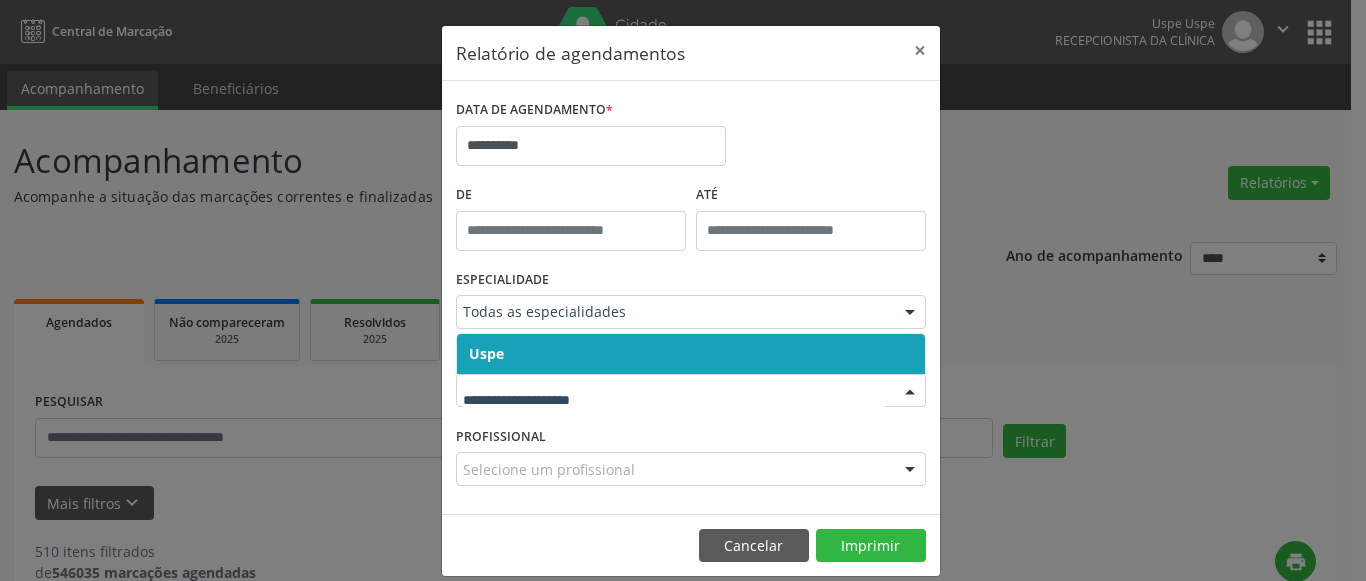 drag, startPoint x: 545, startPoint y: 337, endPoint x: 549, endPoint y: 351, distance: 14.56022 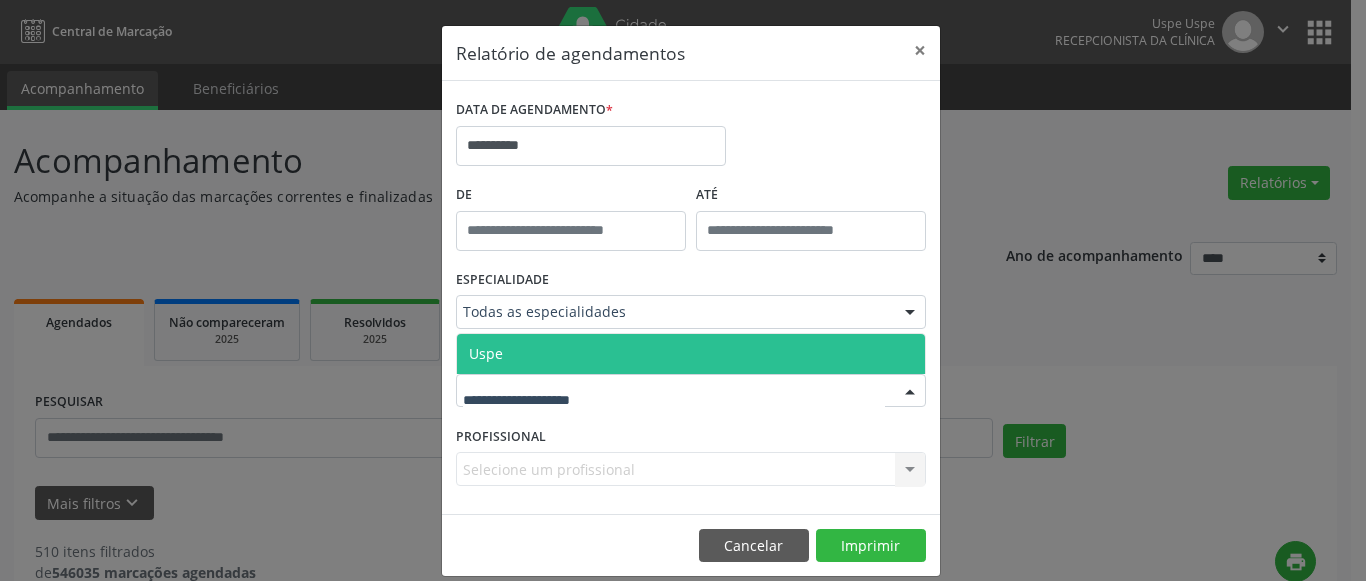click on "Uspe" at bounding box center (691, 354) 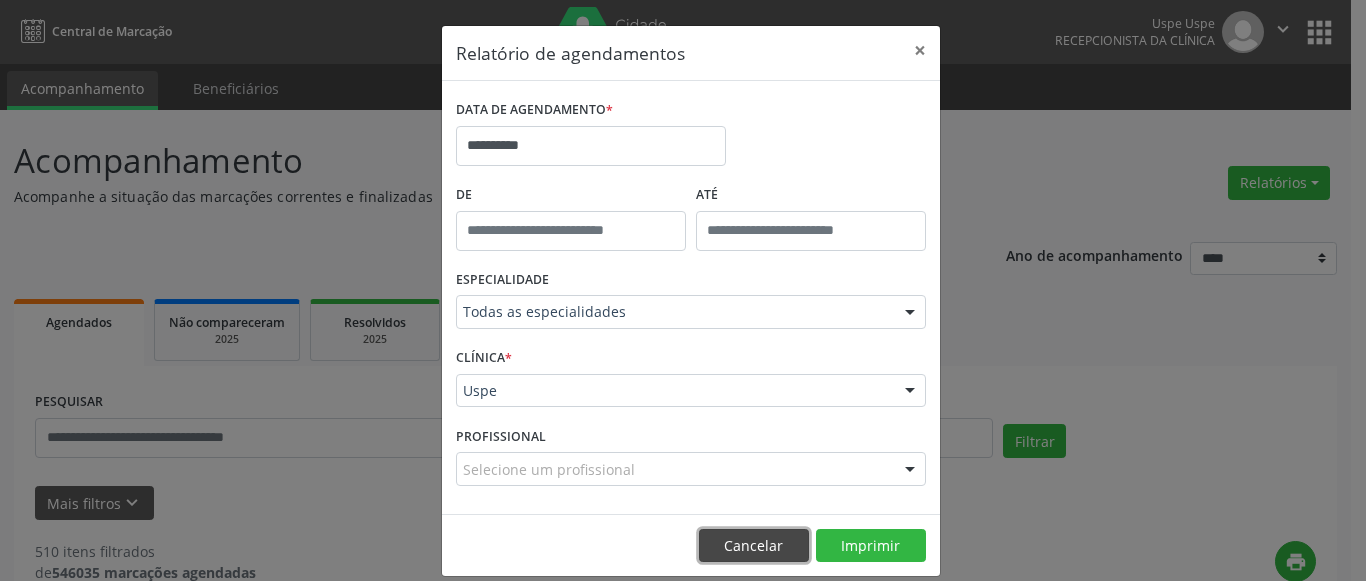 click on "Cancelar" at bounding box center (754, 546) 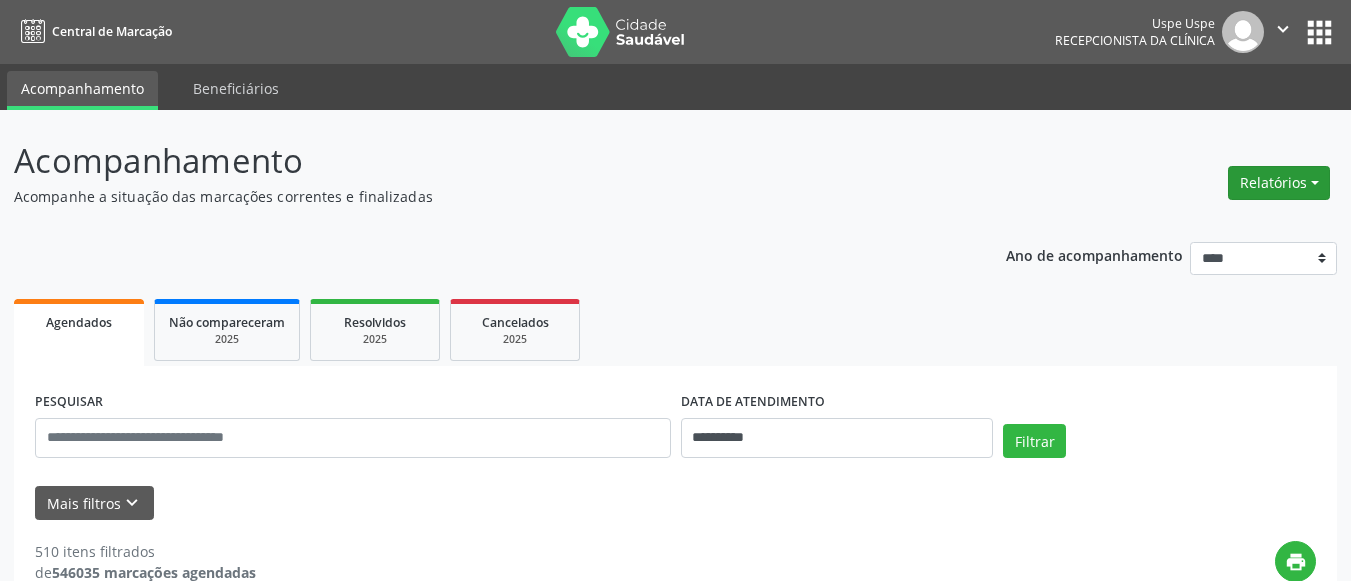 click on "Relatórios" at bounding box center [1279, 183] 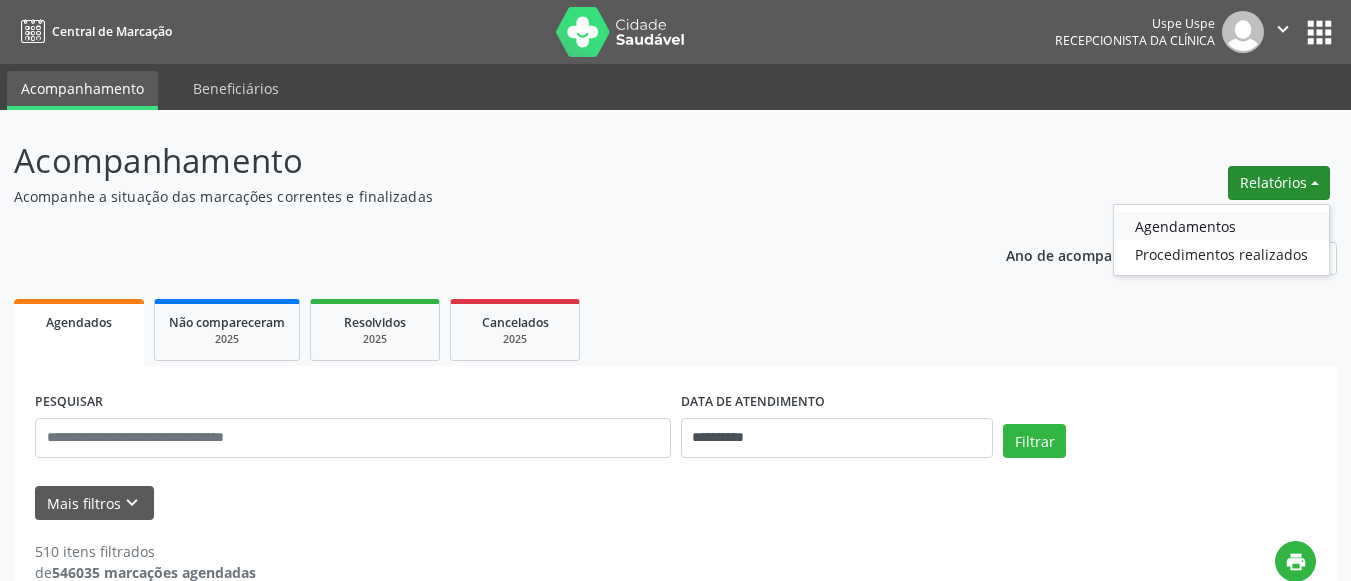 click on "Agendamentos" at bounding box center [1221, 226] 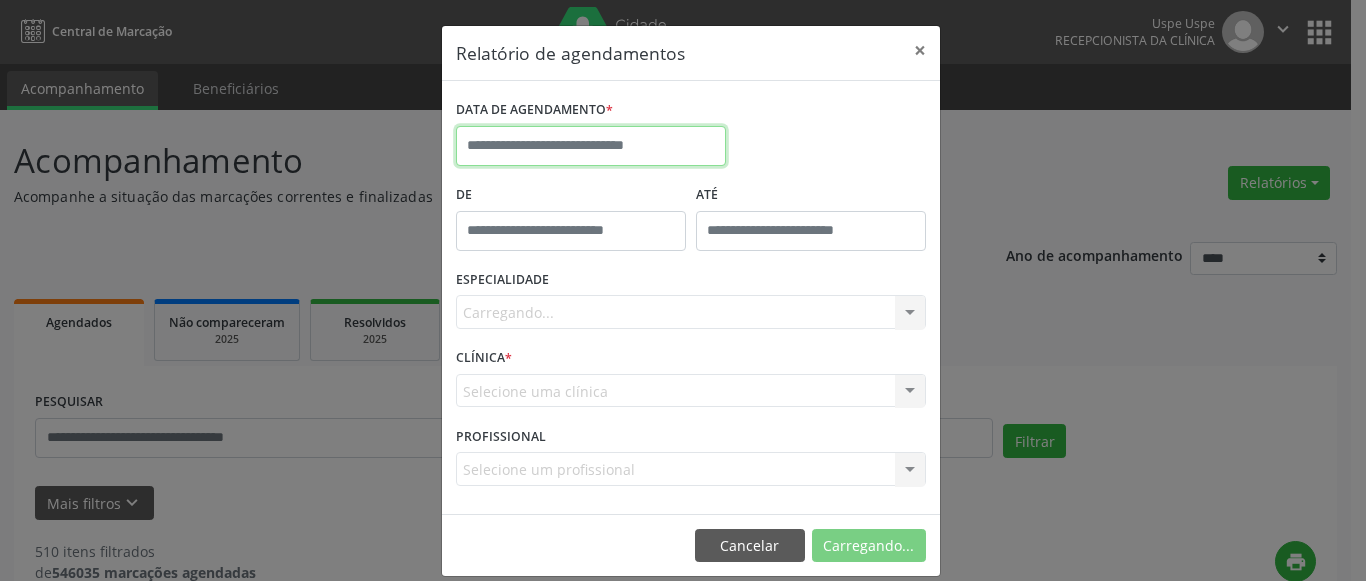 click at bounding box center (591, 146) 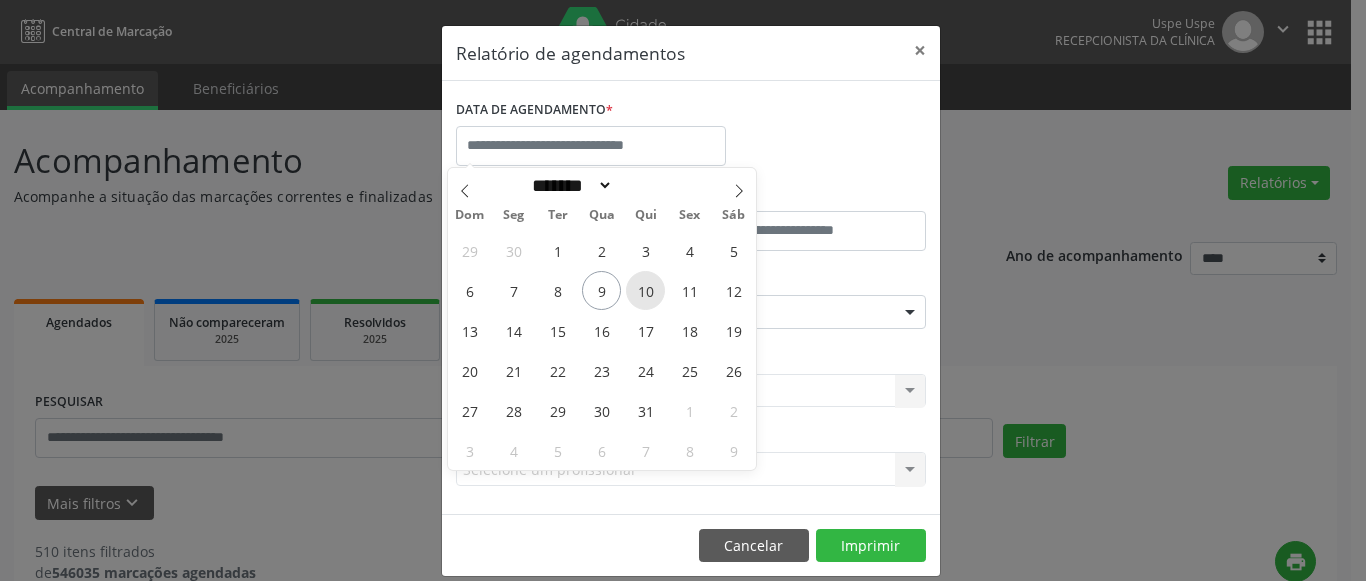 click on "10" at bounding box center (645, 290) 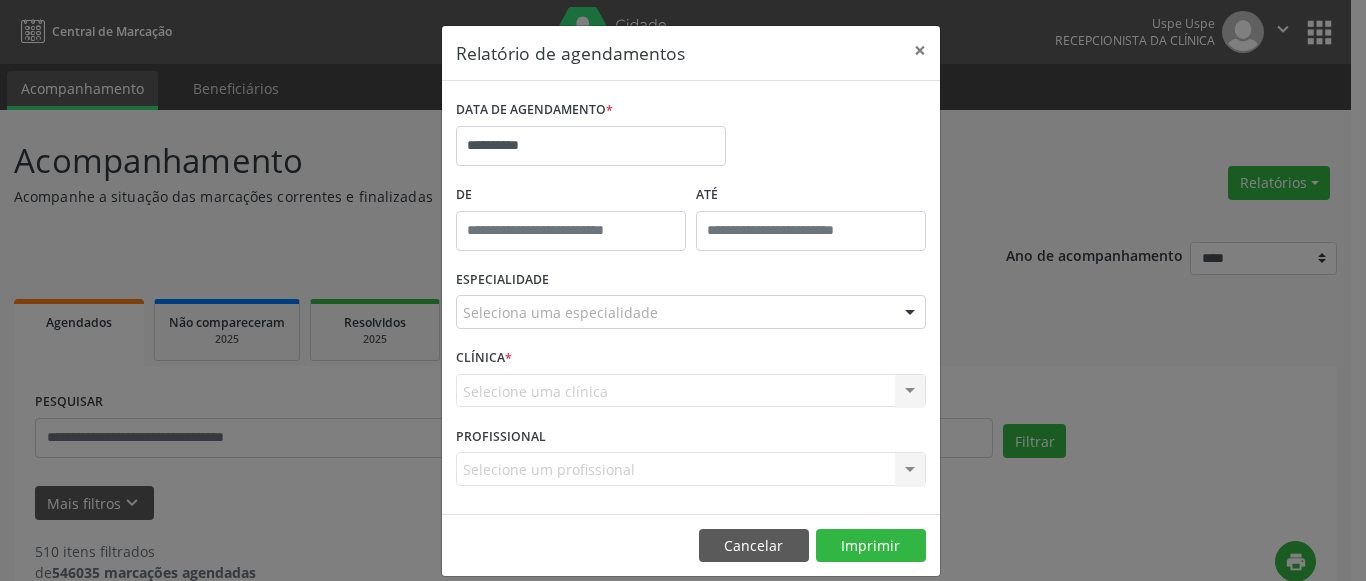 click on "ESPECIALIDADE
Seleciona uma especialidade
Todas as especialidades   Alergologia   Angiologia   Arritmologia   Cardiologia   Cirurgia Abdominal   Cirurgia Bariatrica   Cirurgia Cabeça e Pescoço   Cirurgia Cardiaca   Cirurgia Geral   Cirurgia Ginecologica   Cirurgia Mastologia Oncologica   Cirurgia Pediatrica   Cirurgia Plastica   Cirurgia Toracica   Cirurgia geral oncológica   Cirurgia geral oncológica   Cirurgião Dermatológico   Clinica Geral   Clinica Medica   Consulta de Enfermagem - Hiperdia   Consulta de Enfermagem - Preventivo   Consulta de Enfermagem - Pré-Natal   Consulta de Enfermagem - Puericultura   Dermatologia   Endocinologia   Endocrino Diabetes   Endocrinologia   Fisioterapia   Fisioterapia Cirurgica   Fonoaudiologia   Gastro/Hepato   Gastroenterologia   Gastropediatria   Geriatria   Ginecologia   Gnecologia   Hebiatra   Hematologia   Hepatologia   Inf.Inf - Infectologista   Infectologia Pediátrica   Mastologia       Medicina da Dor" at bounding box center (691, 304) 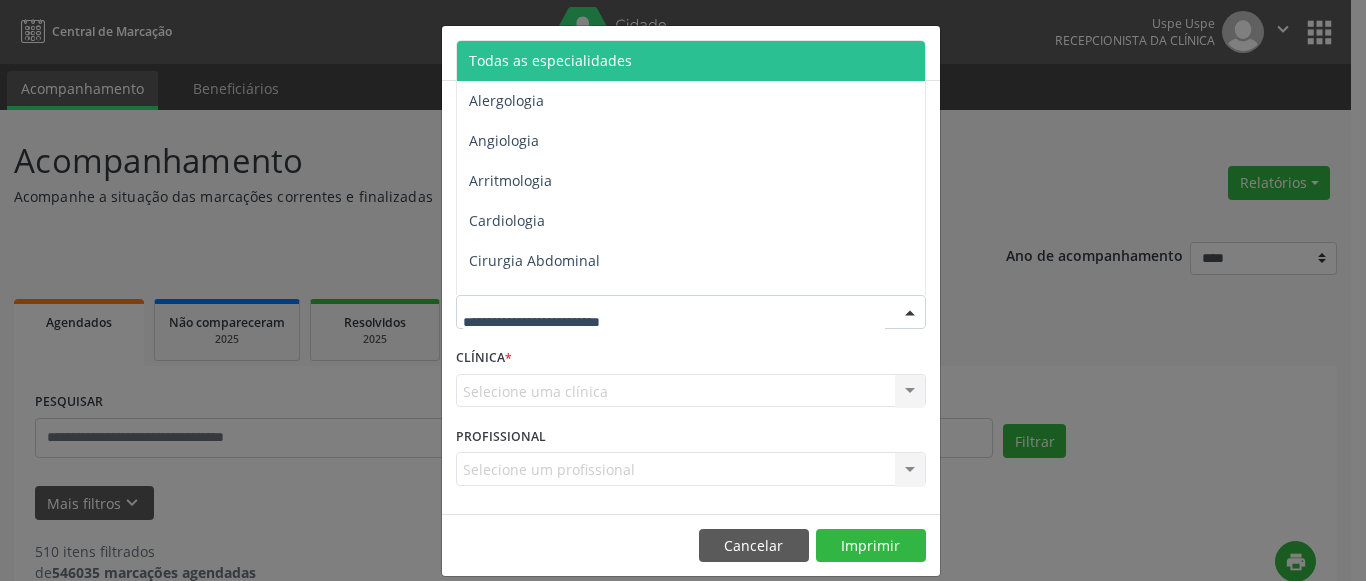 click on "Todas as especialidades" at bounding box center (550, 60) 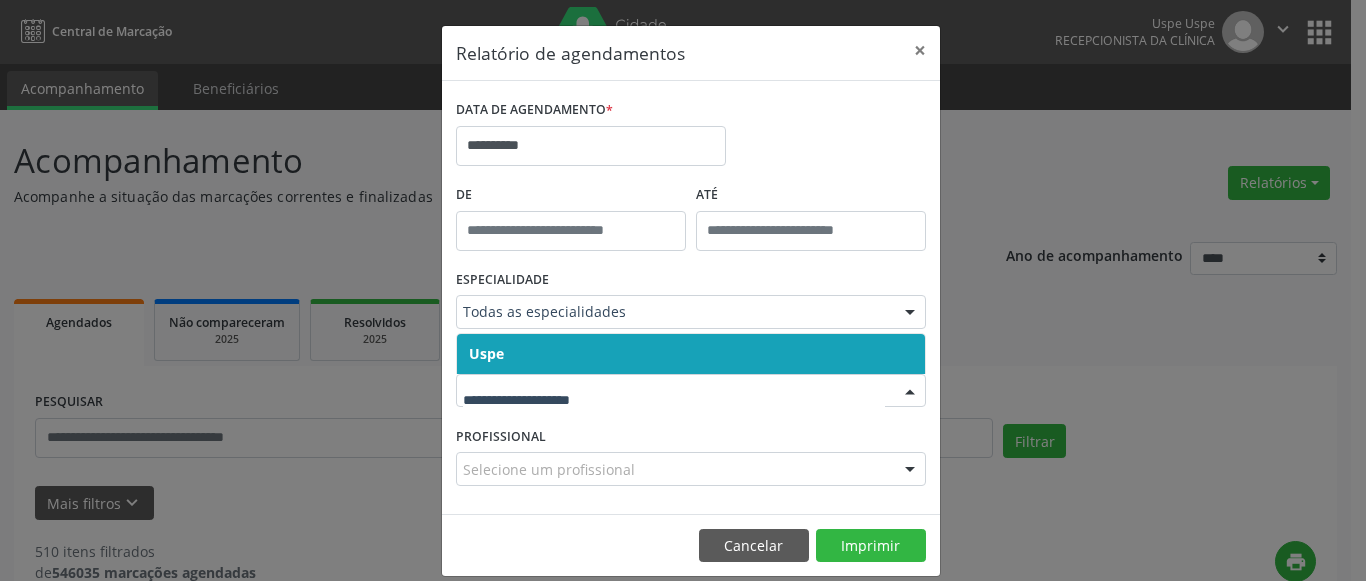 click on "Uspe" at bounding box center (691, 354) 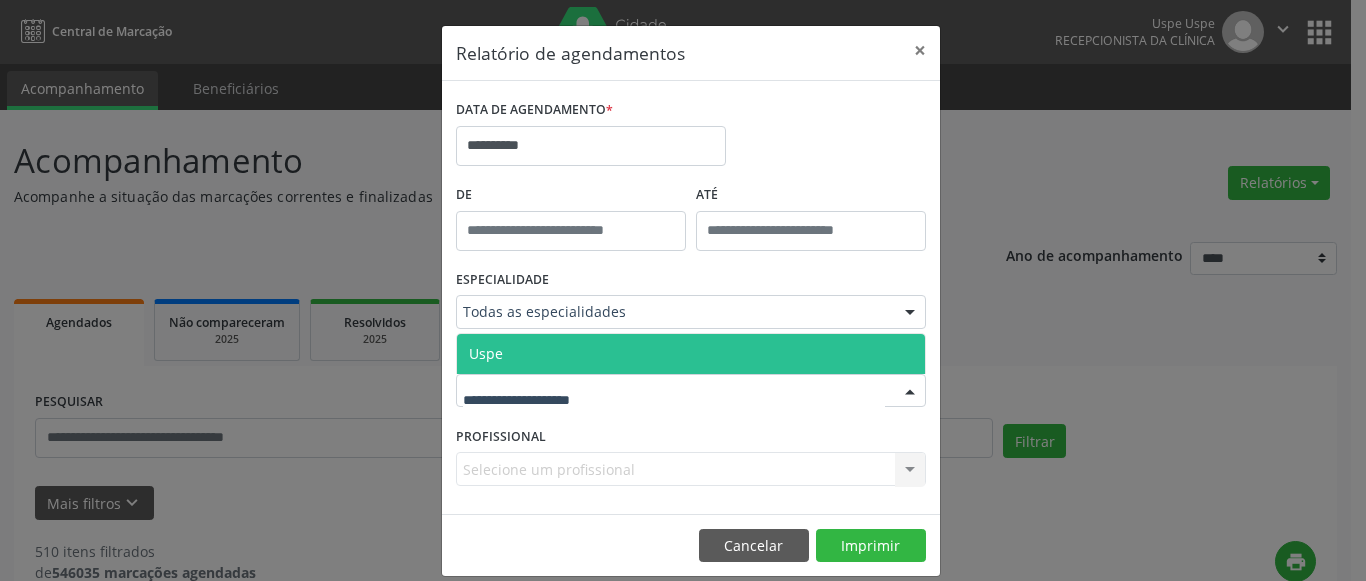 click on "Uspe" at bounding box center (691, 354) 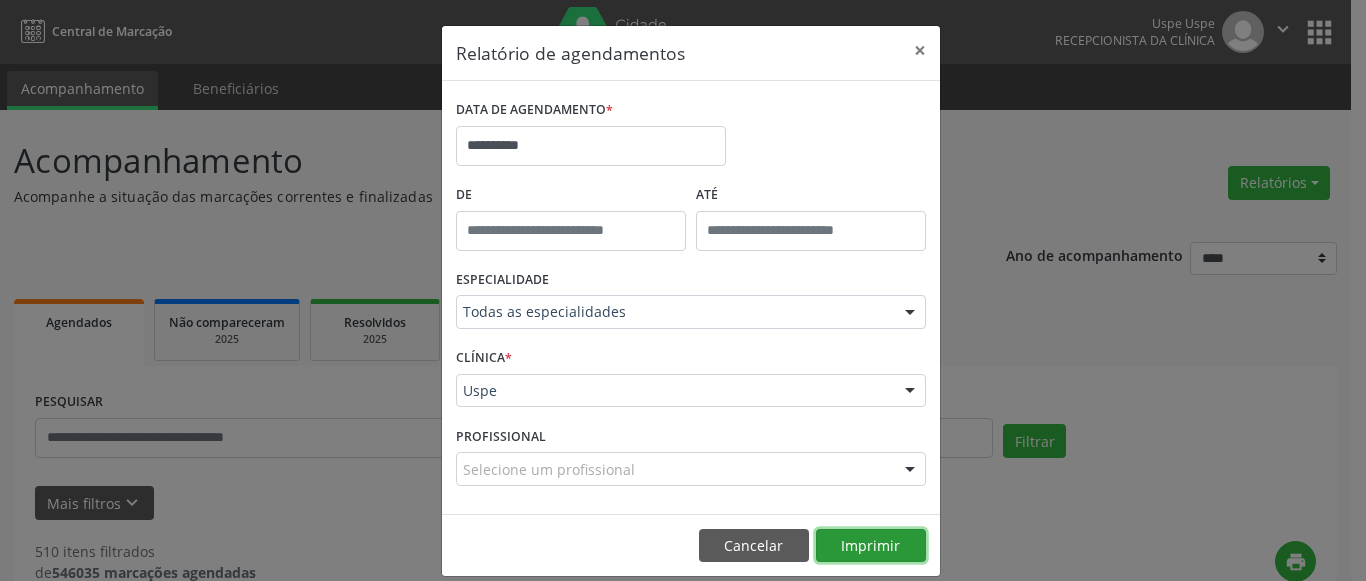 click on "Imprimir" at bounding box center (871, 546) 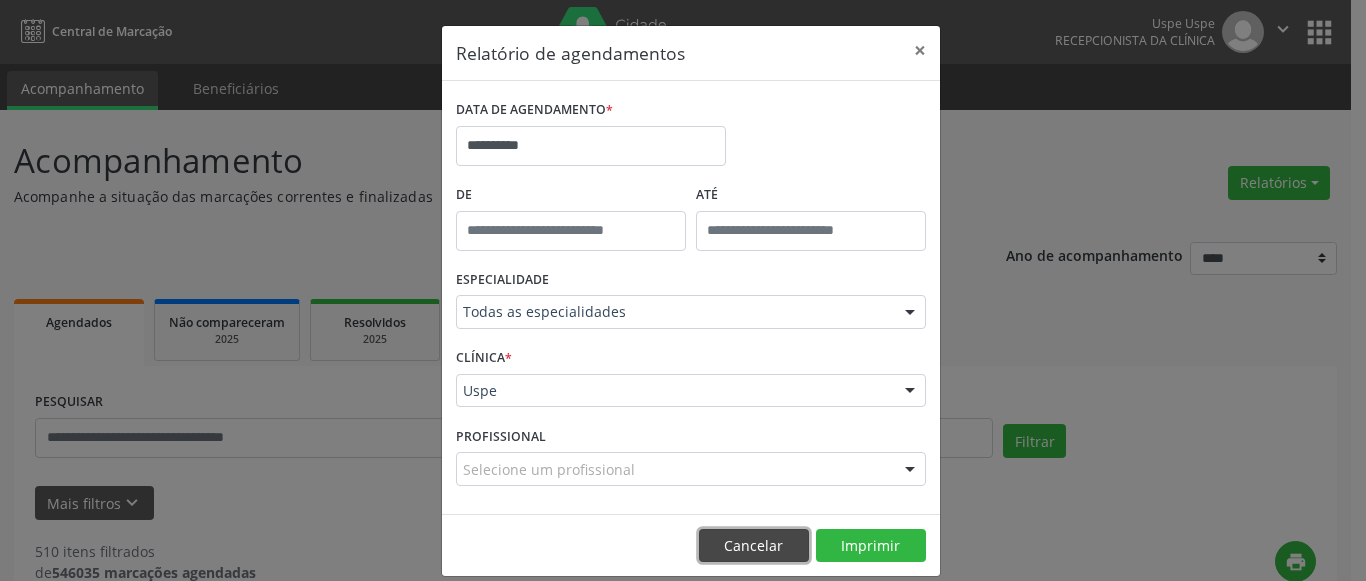 click on "Cancelar" at bounding box center (754, 546) 